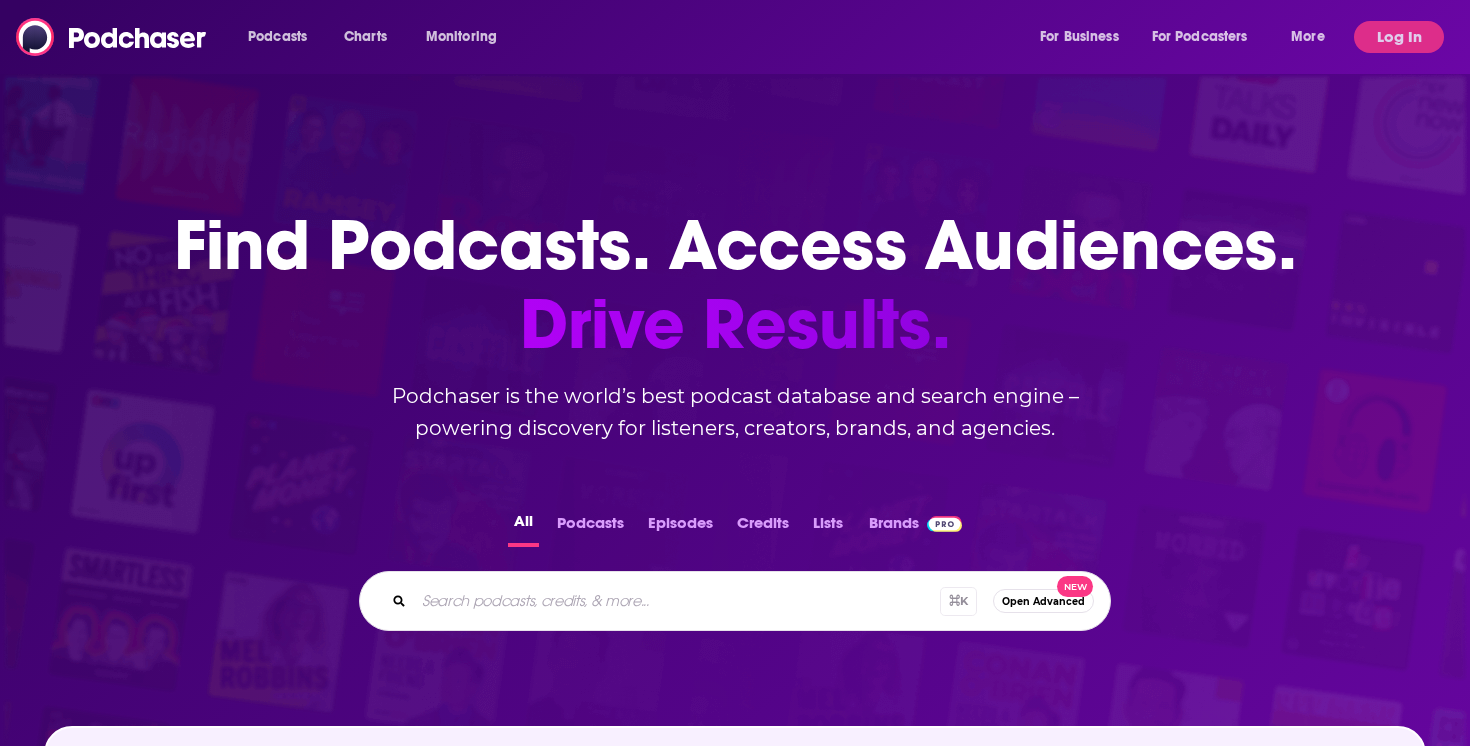 scroll, scrollTop: 0, scrollLeft: 0, axis: both 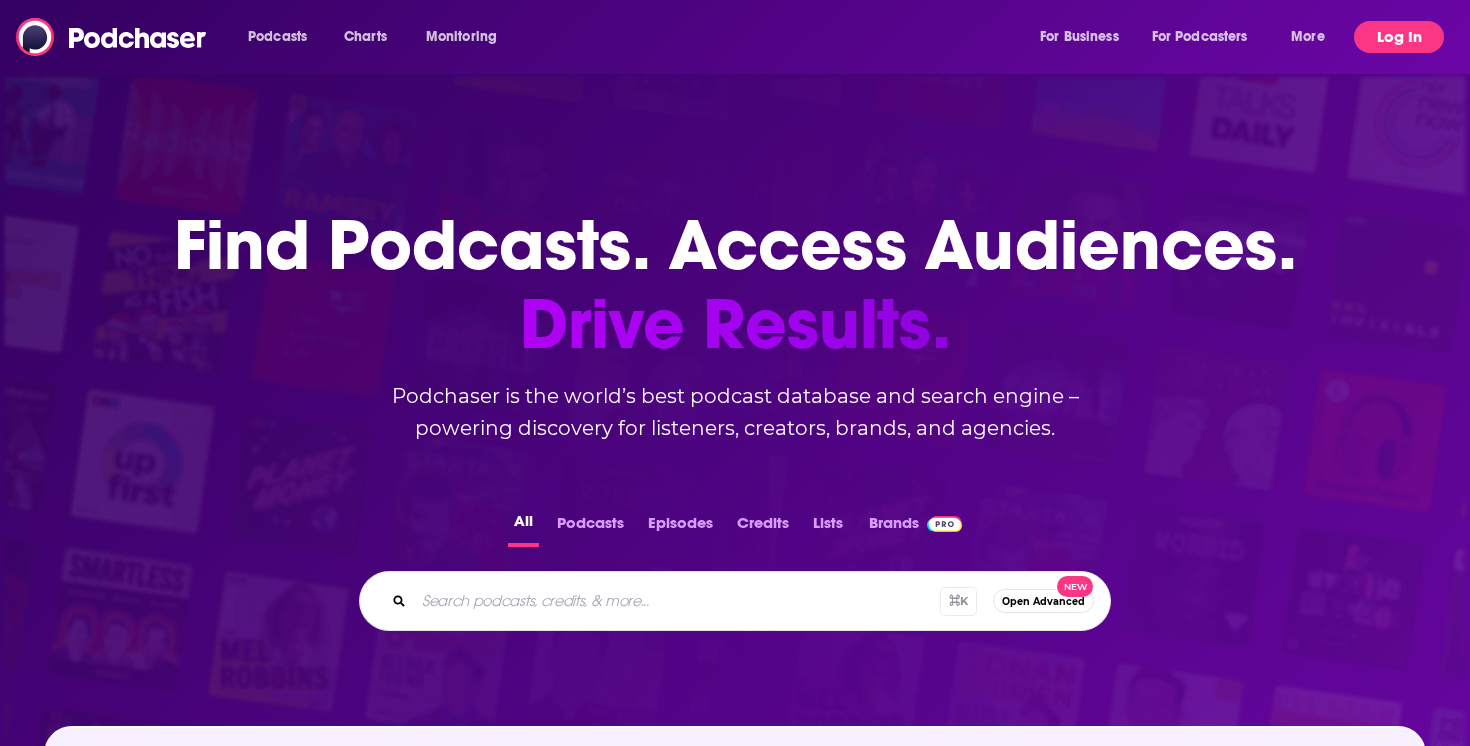 click on "Log In" at bounding box center [1399, 37] 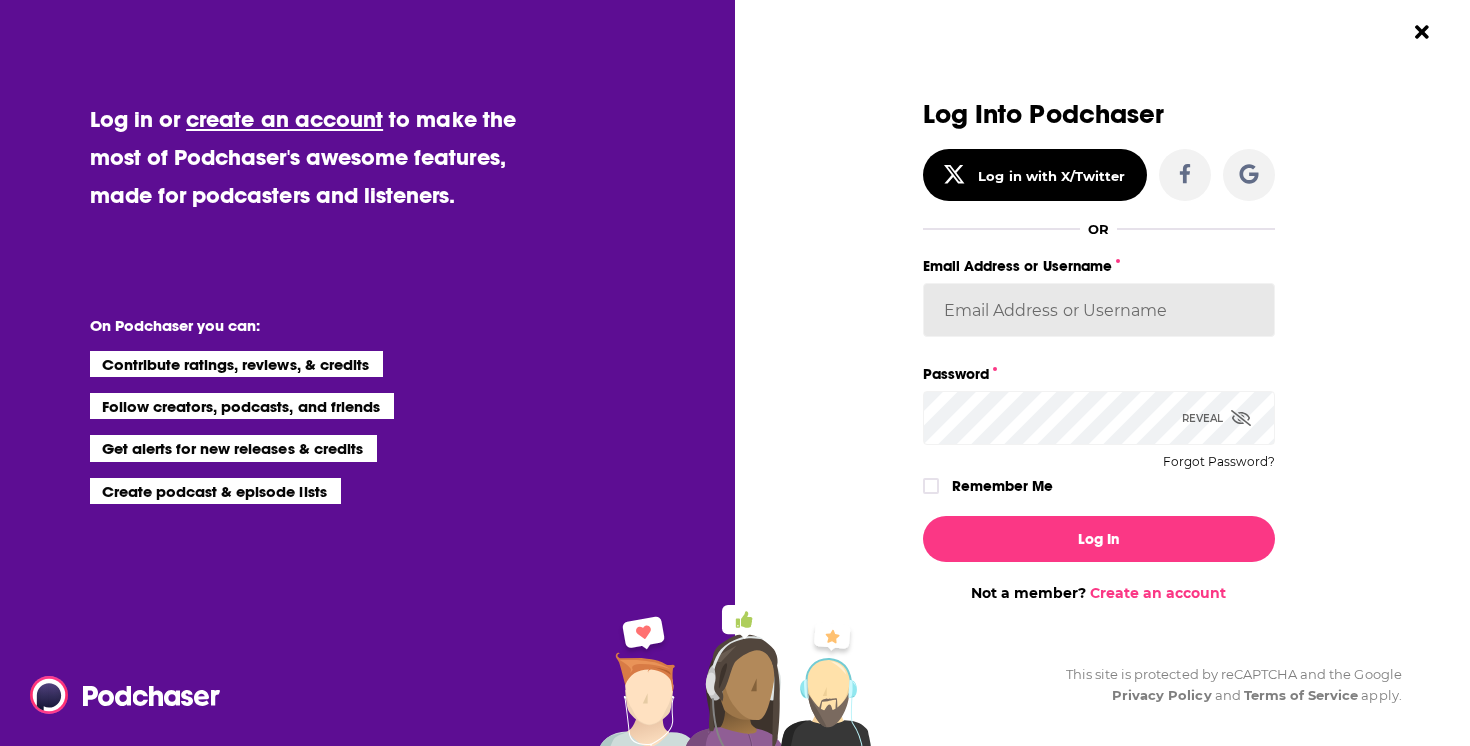 click on "Email Address or Username" at bounding box center [1099, 310] 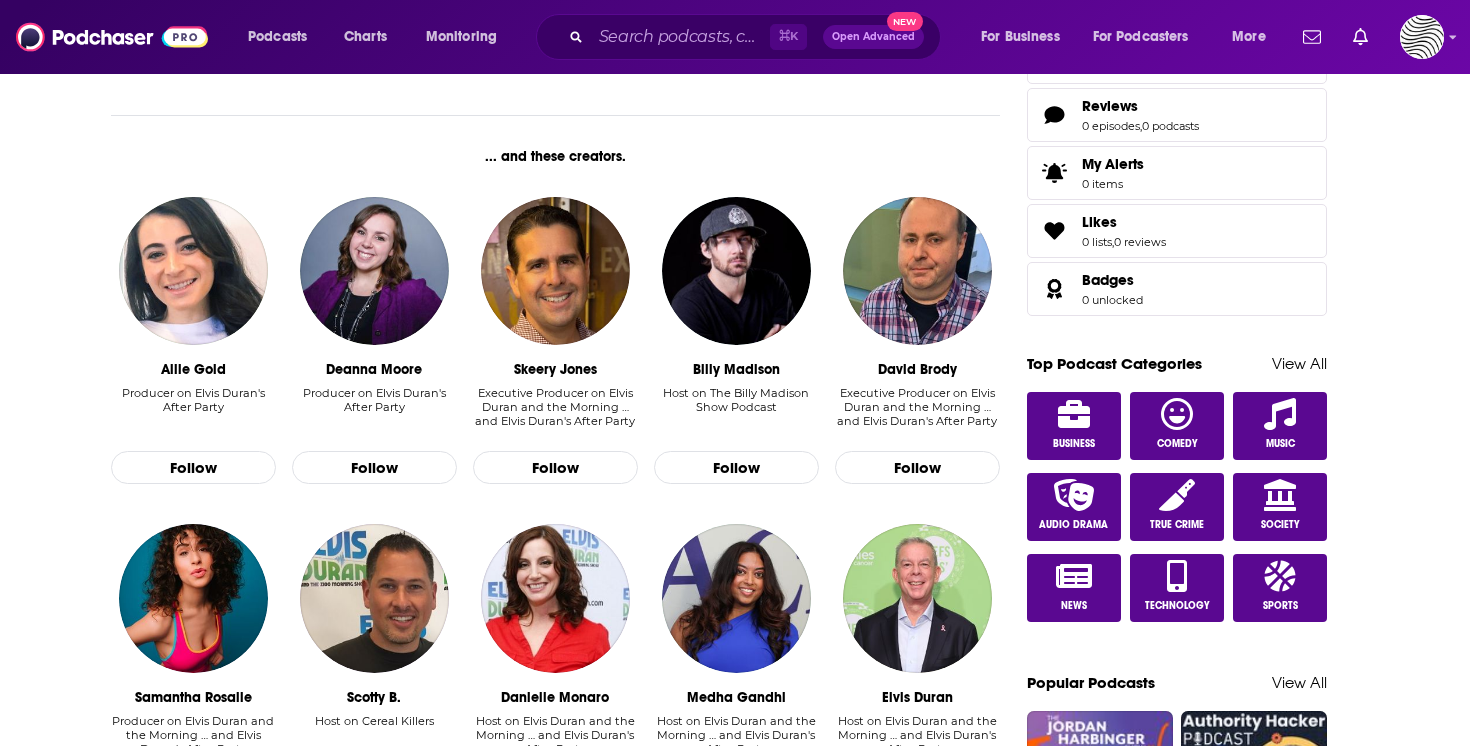 scroll, scrollTop: 0, scrollLeft: 0, axis: both 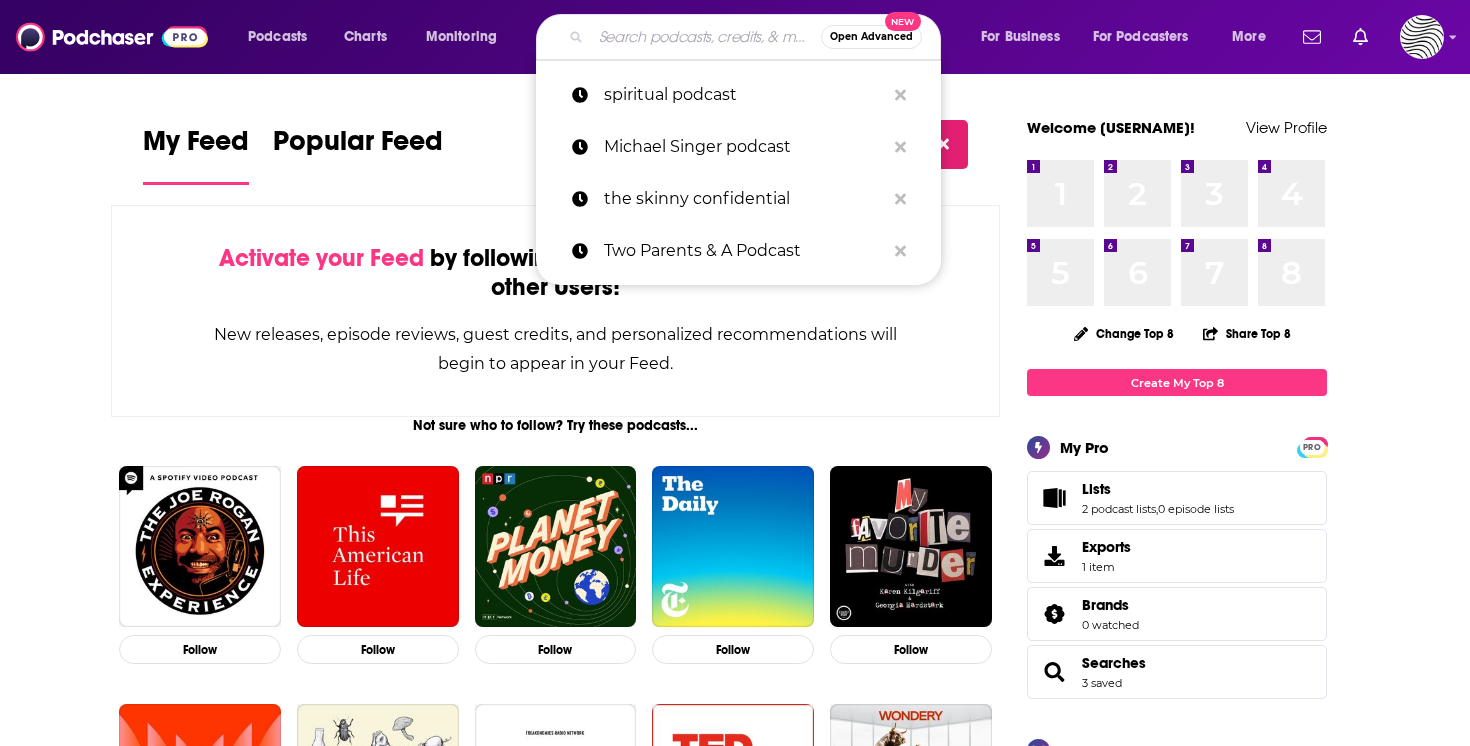 click at bounding box center [706, 37] 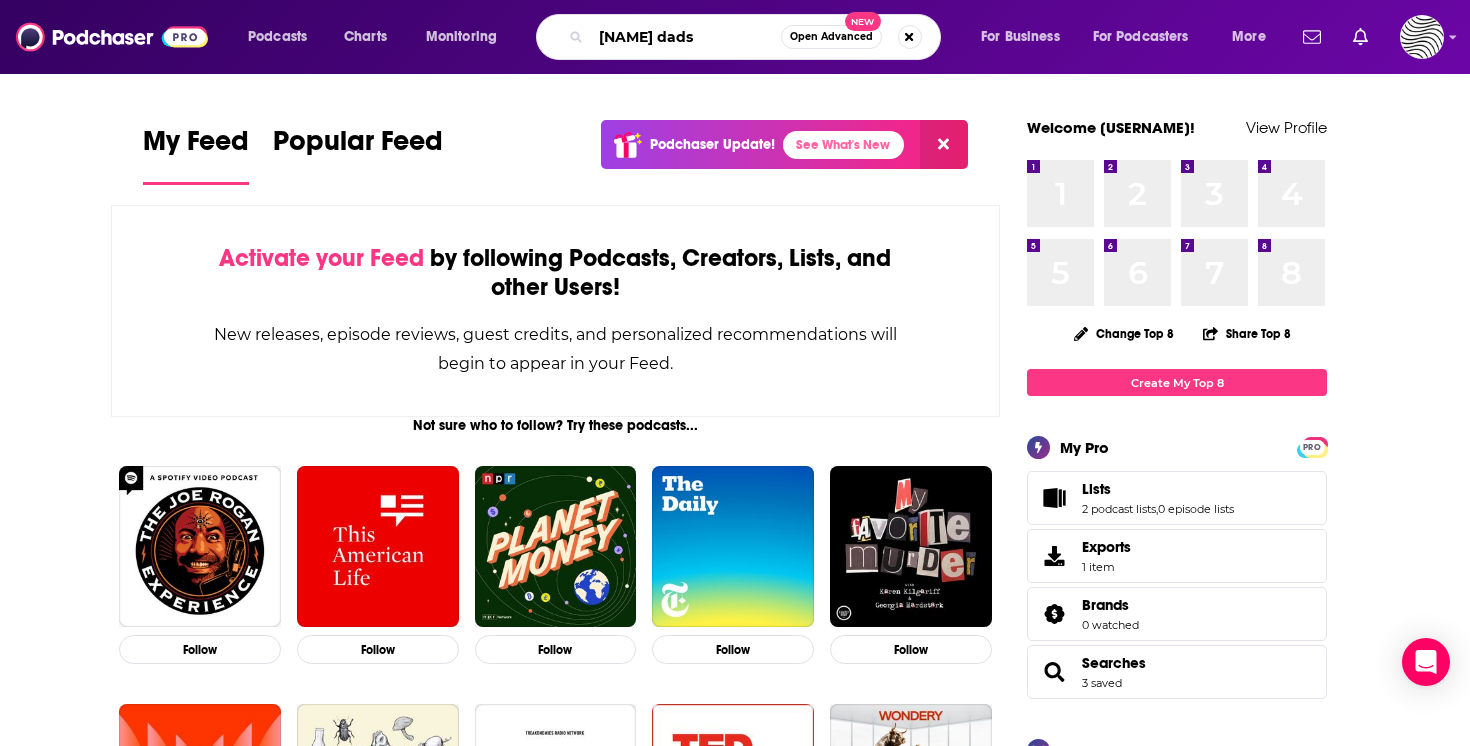 type on "[NAME] dads" 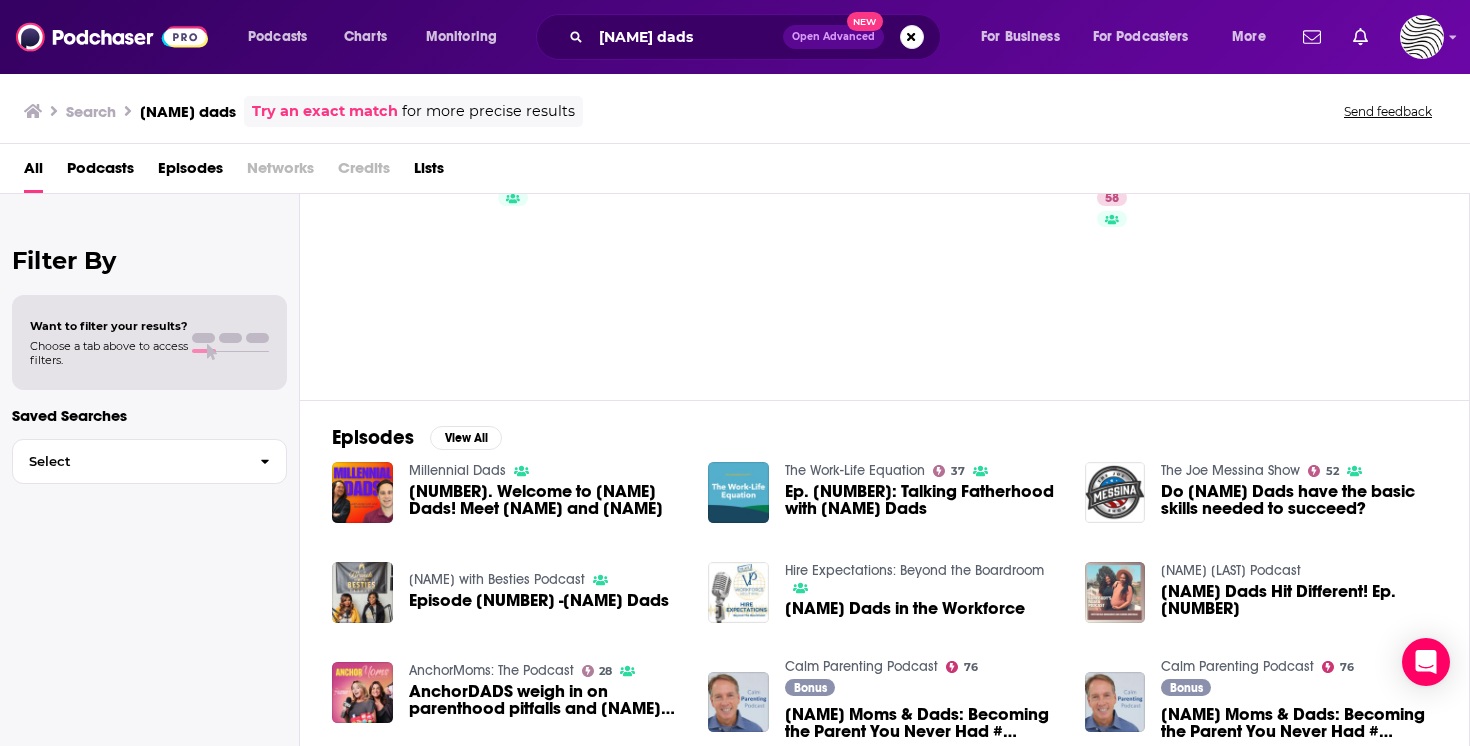 scroll, scrollTop: 164, scrollLeft: 0, axis: vertical 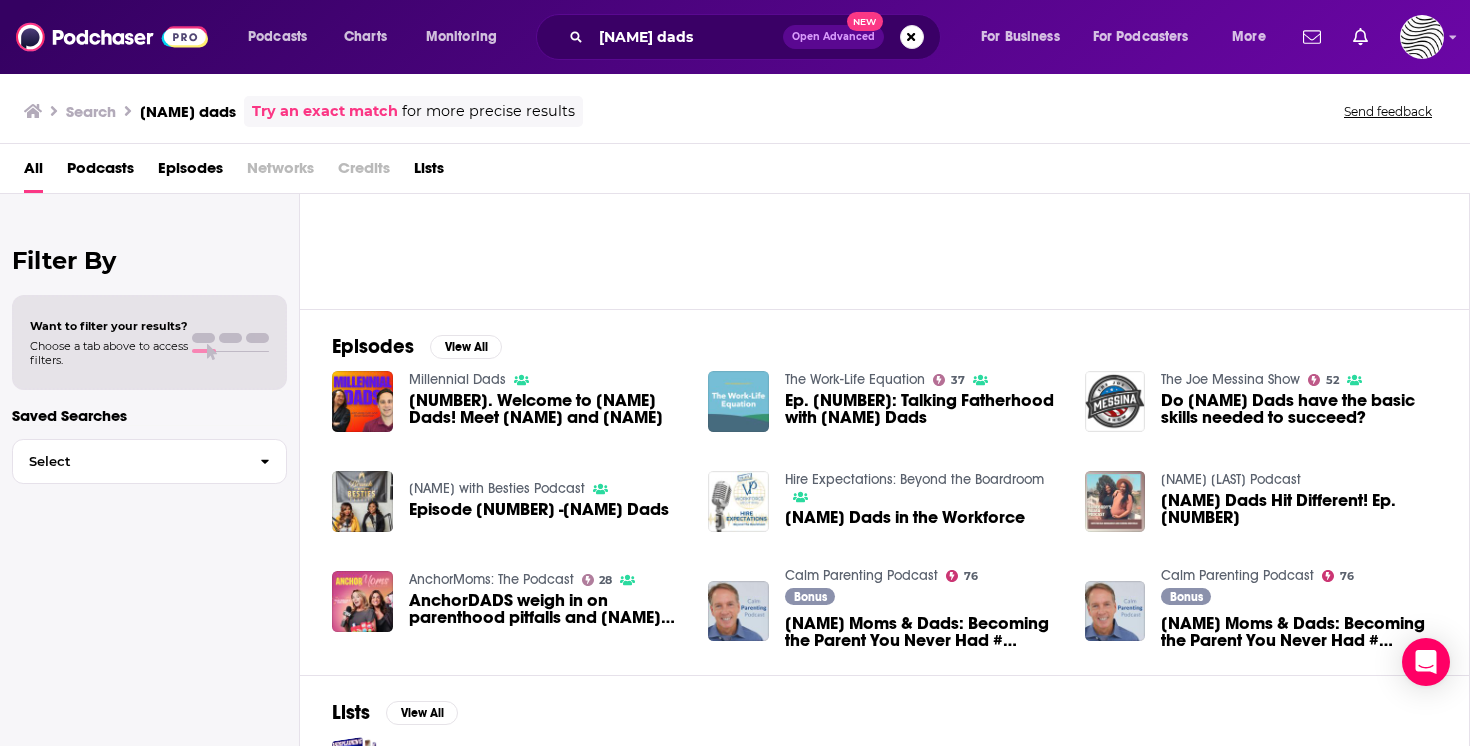 click at bounding box center (738, 401) 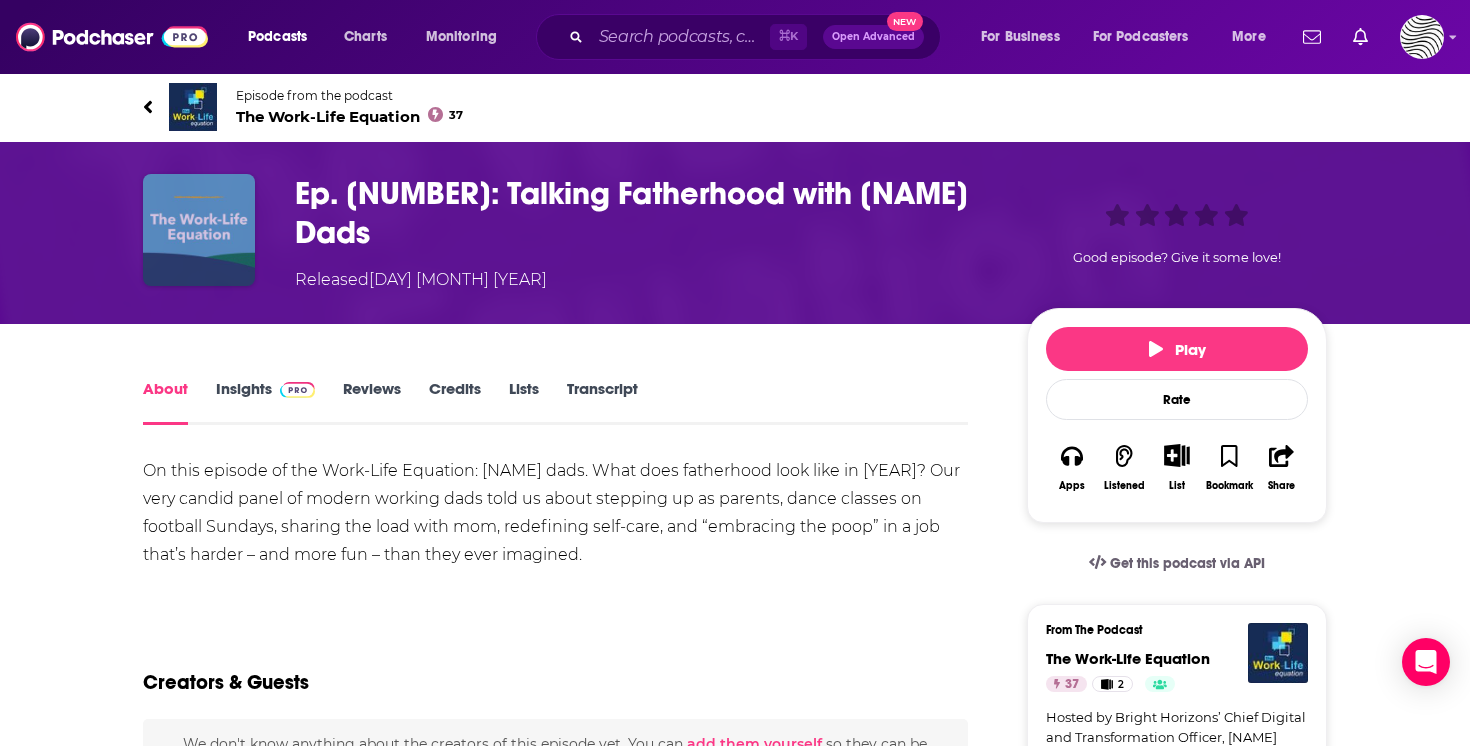 click at bounding box center [199, 230] 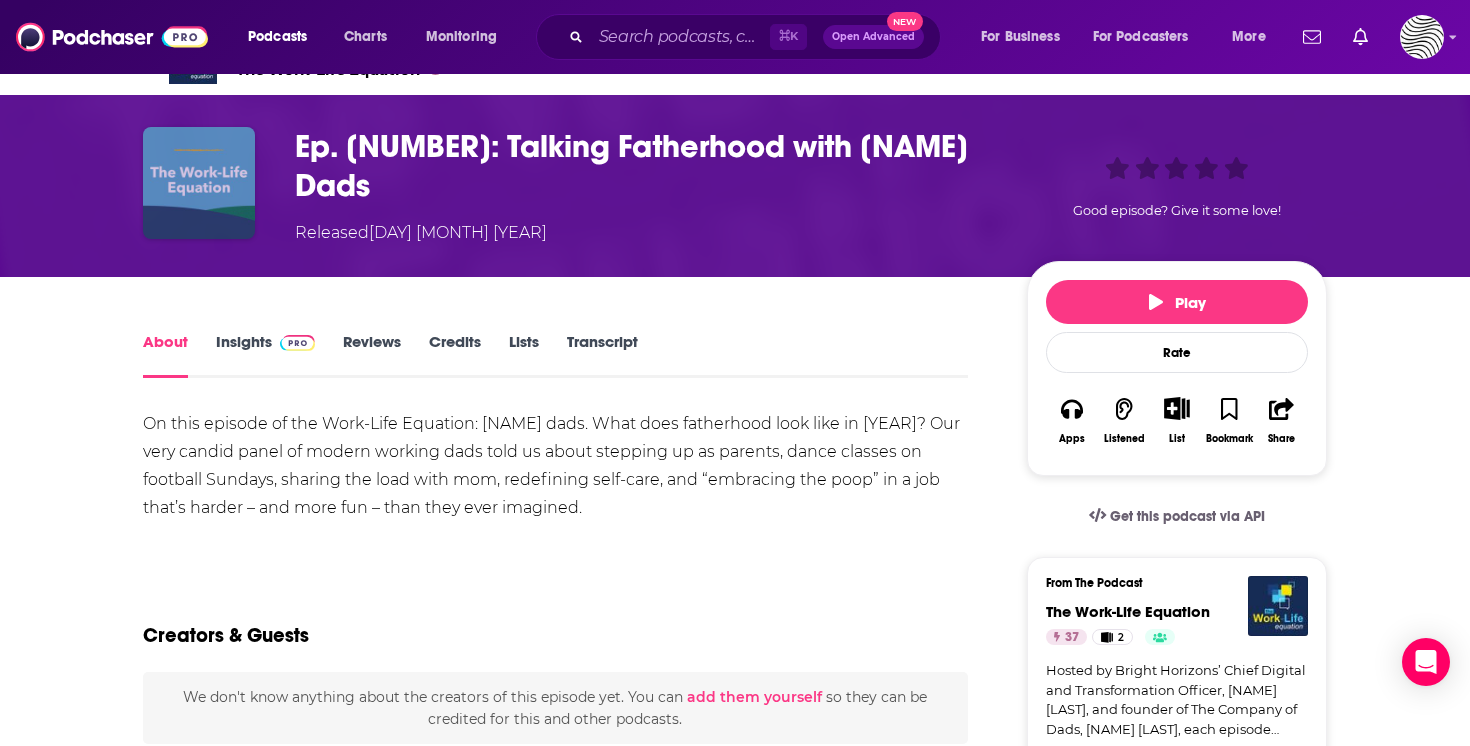scroll, scrollTop: 0, scrollLeft: 0, axis: both 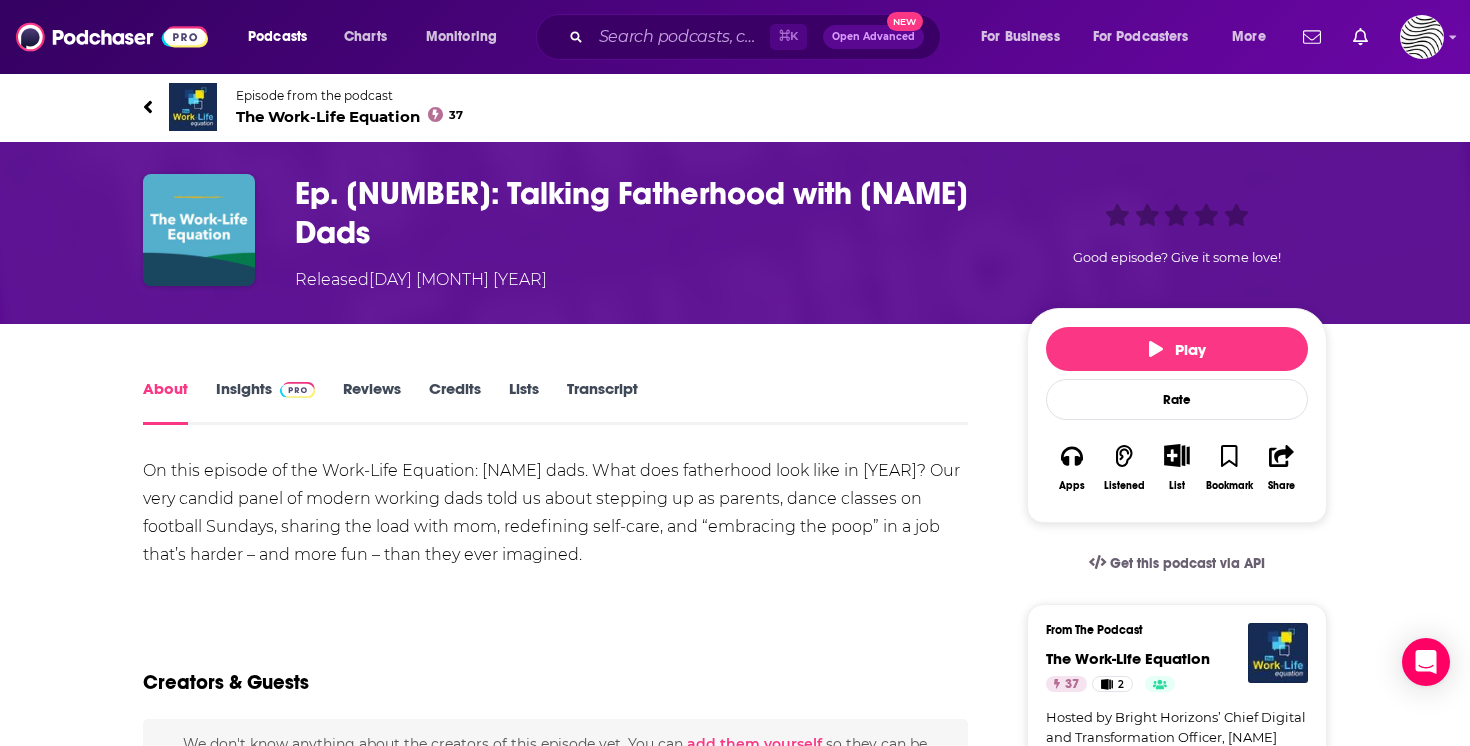 click on "Reviews" at bounding box center (372, 402) 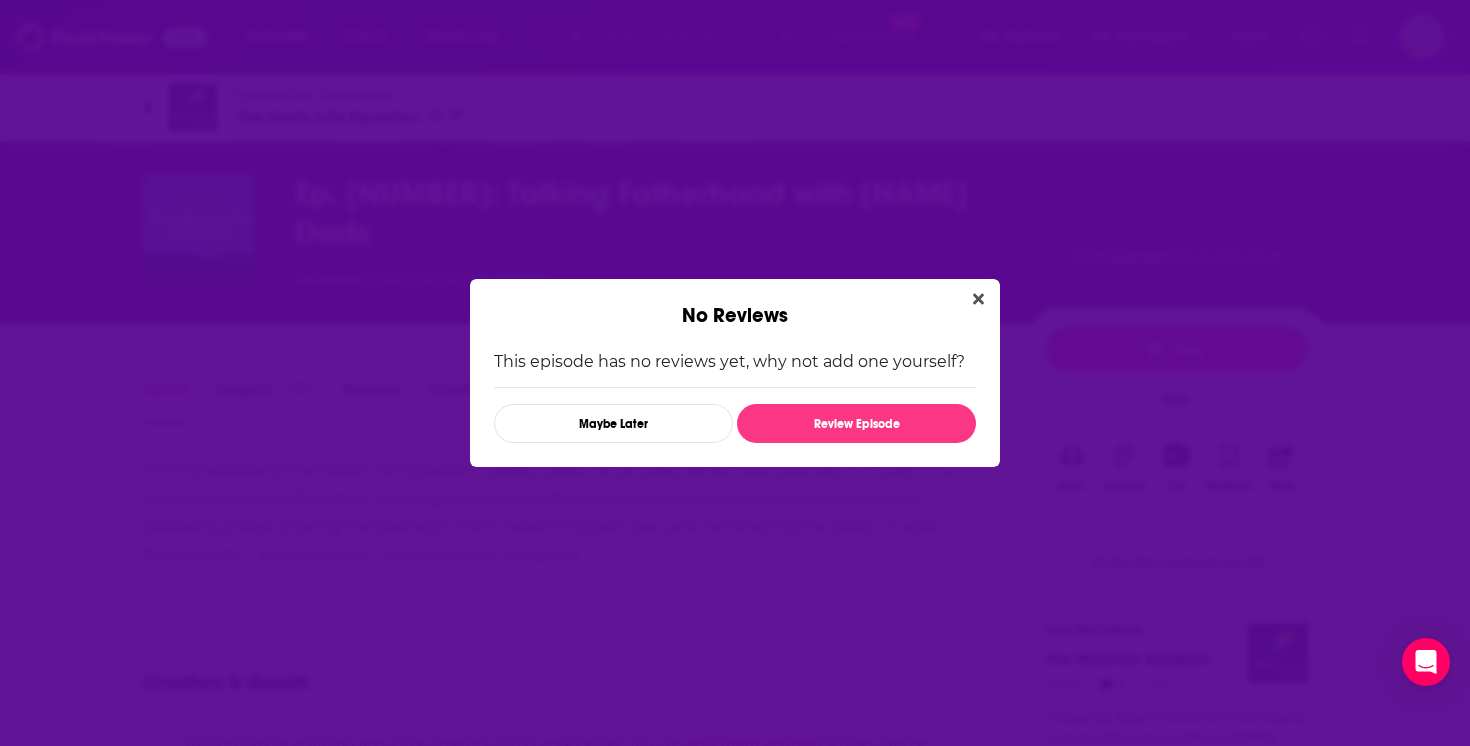 click 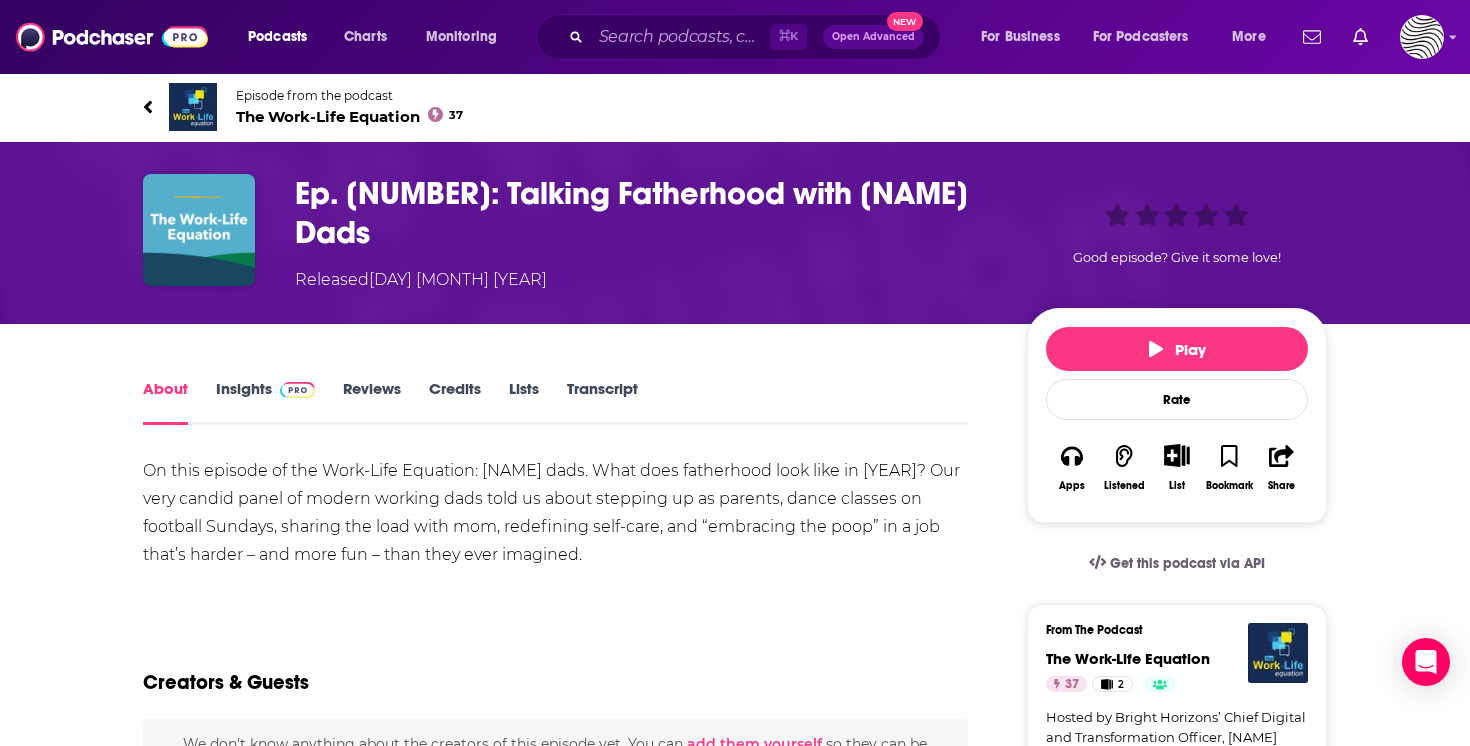 click on "⌘  K Open Advanced New" at bounding box center [738, 37] 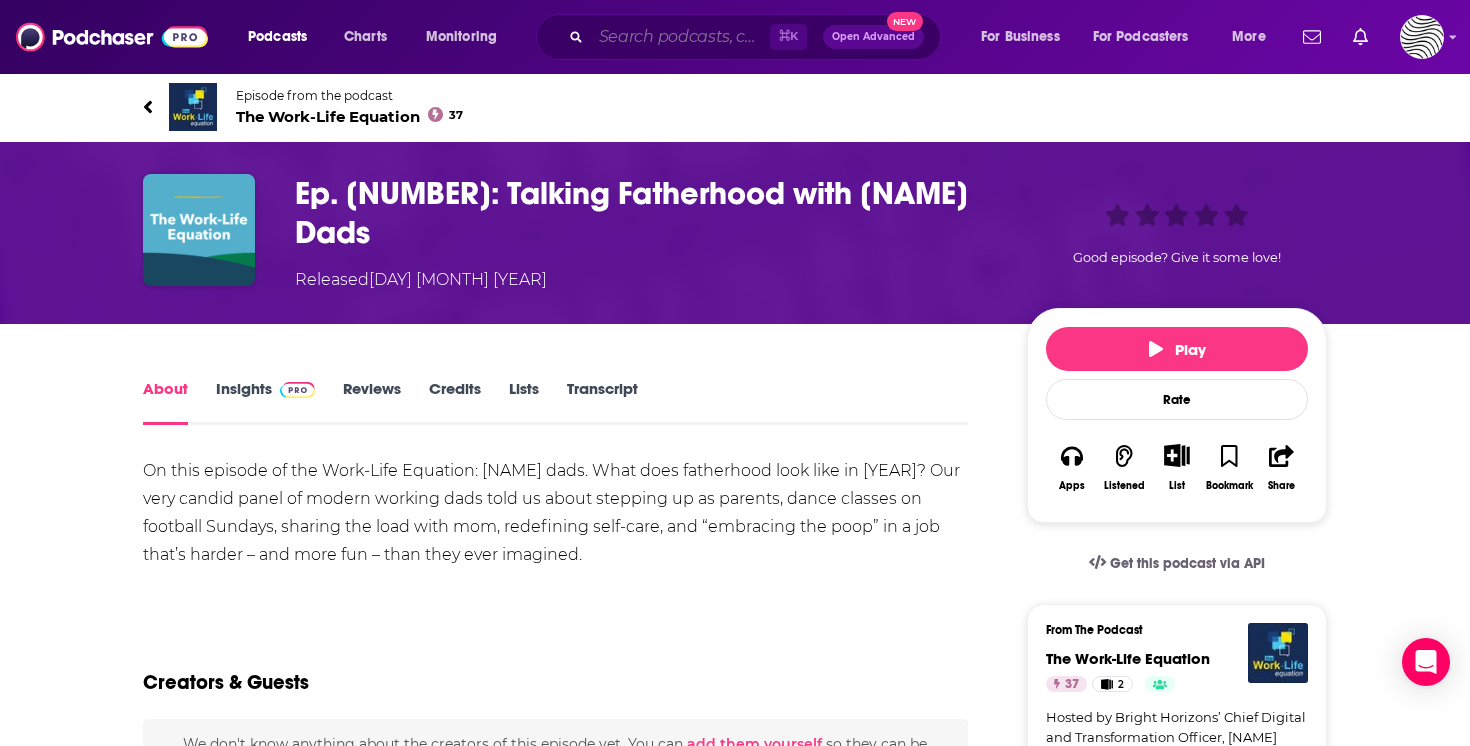 click at bounding box center (680, 37) 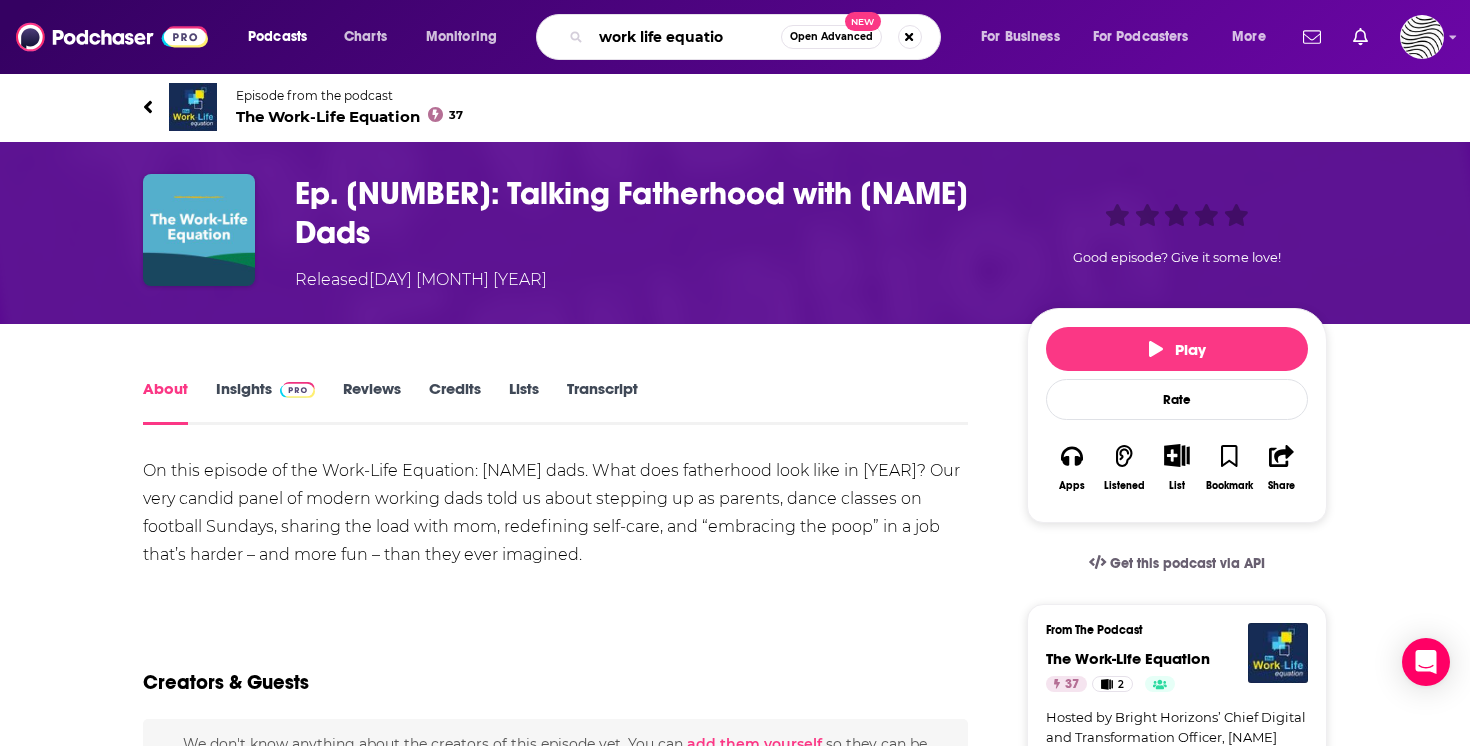 type on "work life equation" 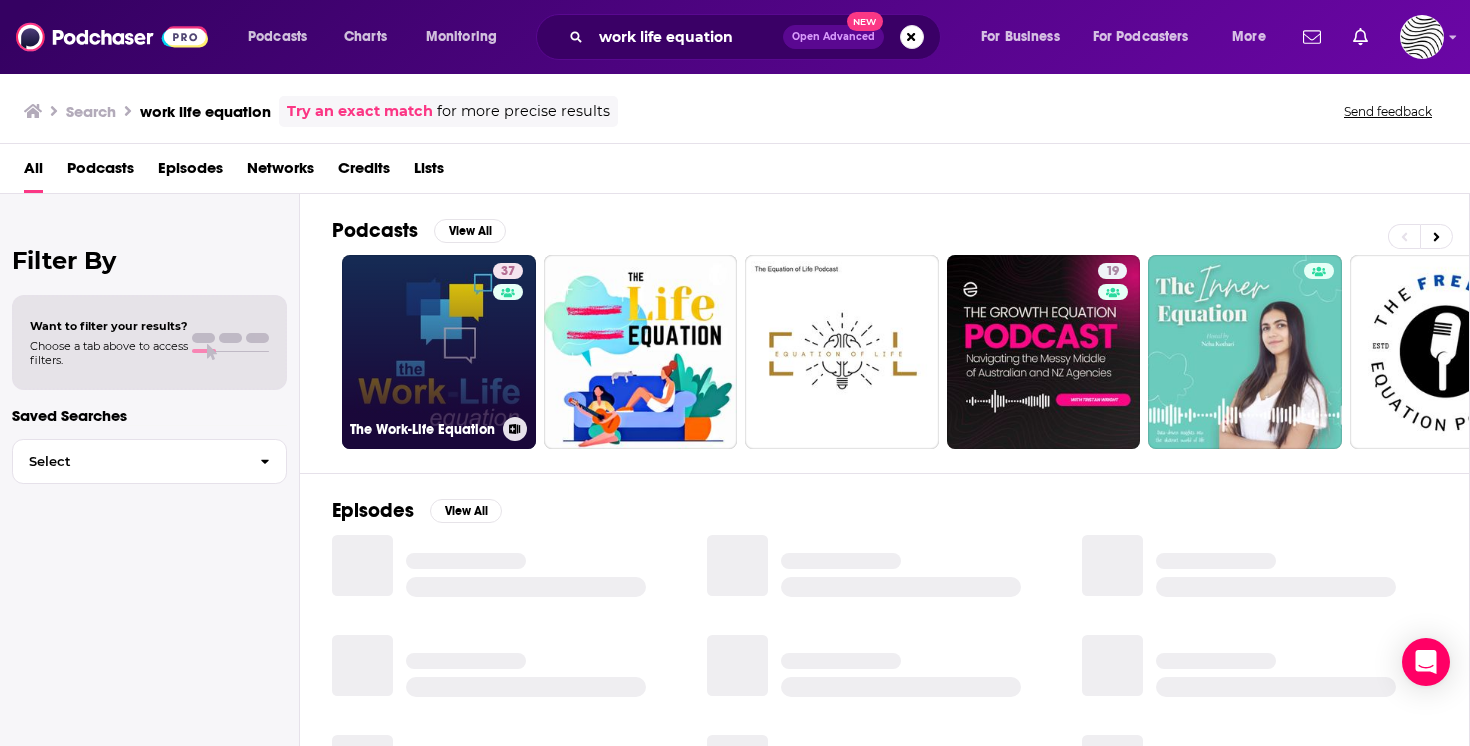 click on "[NUMBER] The Work-Life Equation" at bounding box center [439, 352] 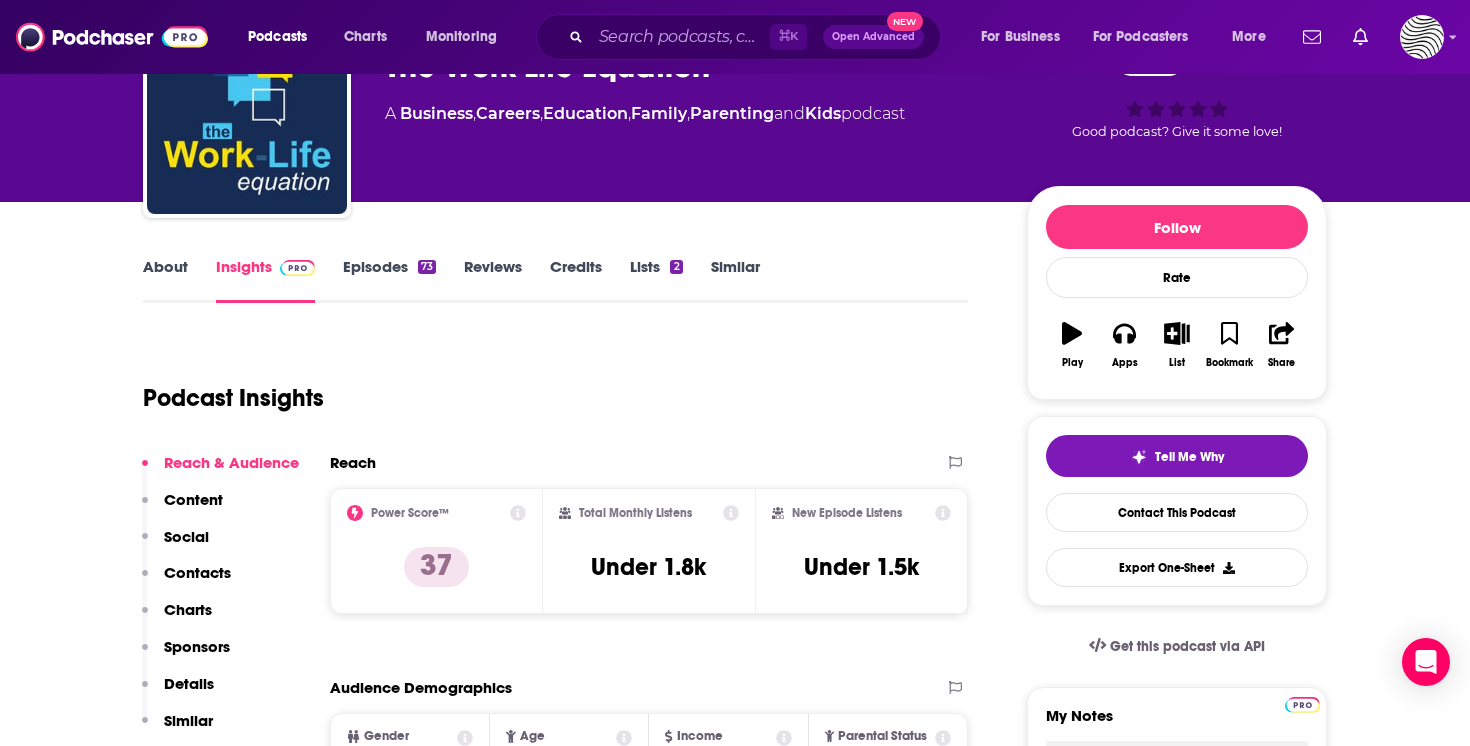 scroll, scrollTop: 0, scrollLeft: 0, axis: both 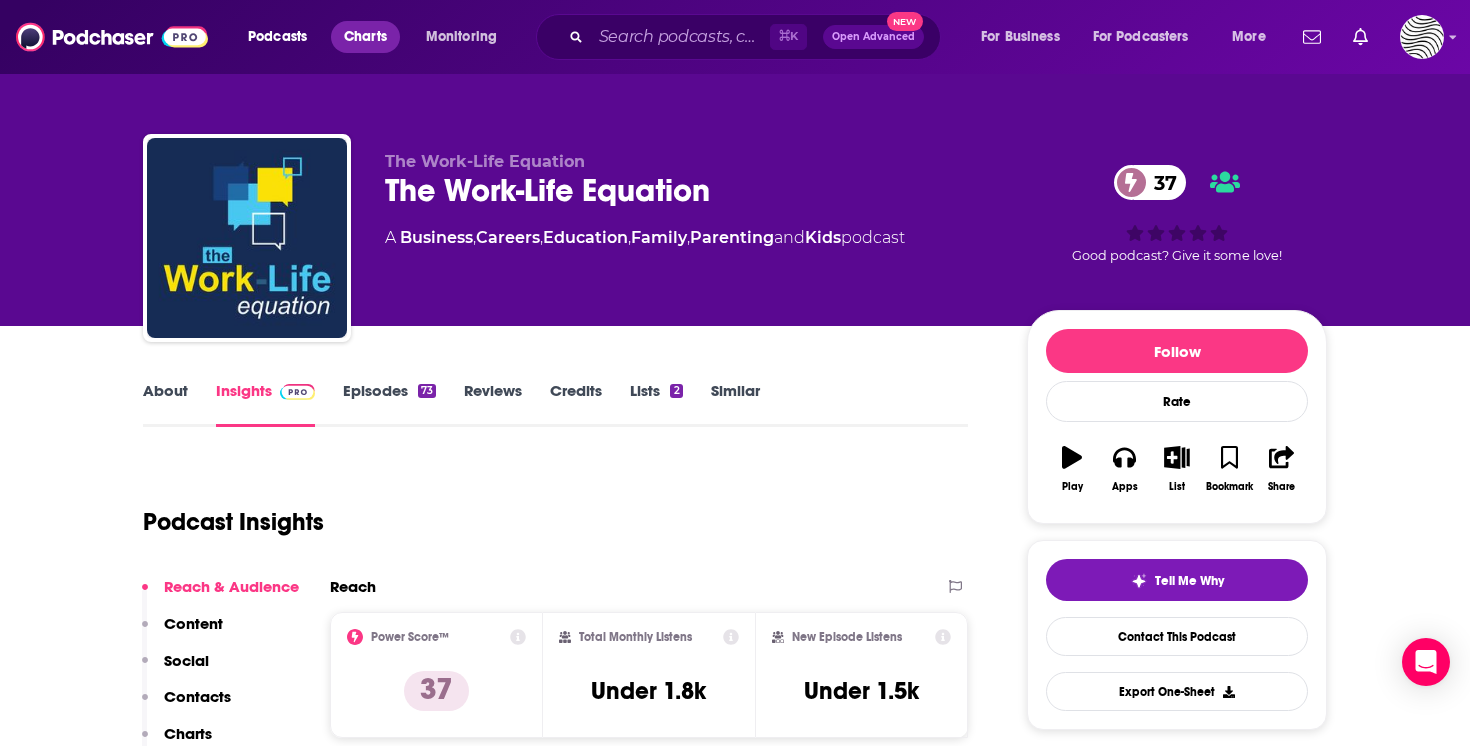 click on "Charts" at bounding box center [365, 37] 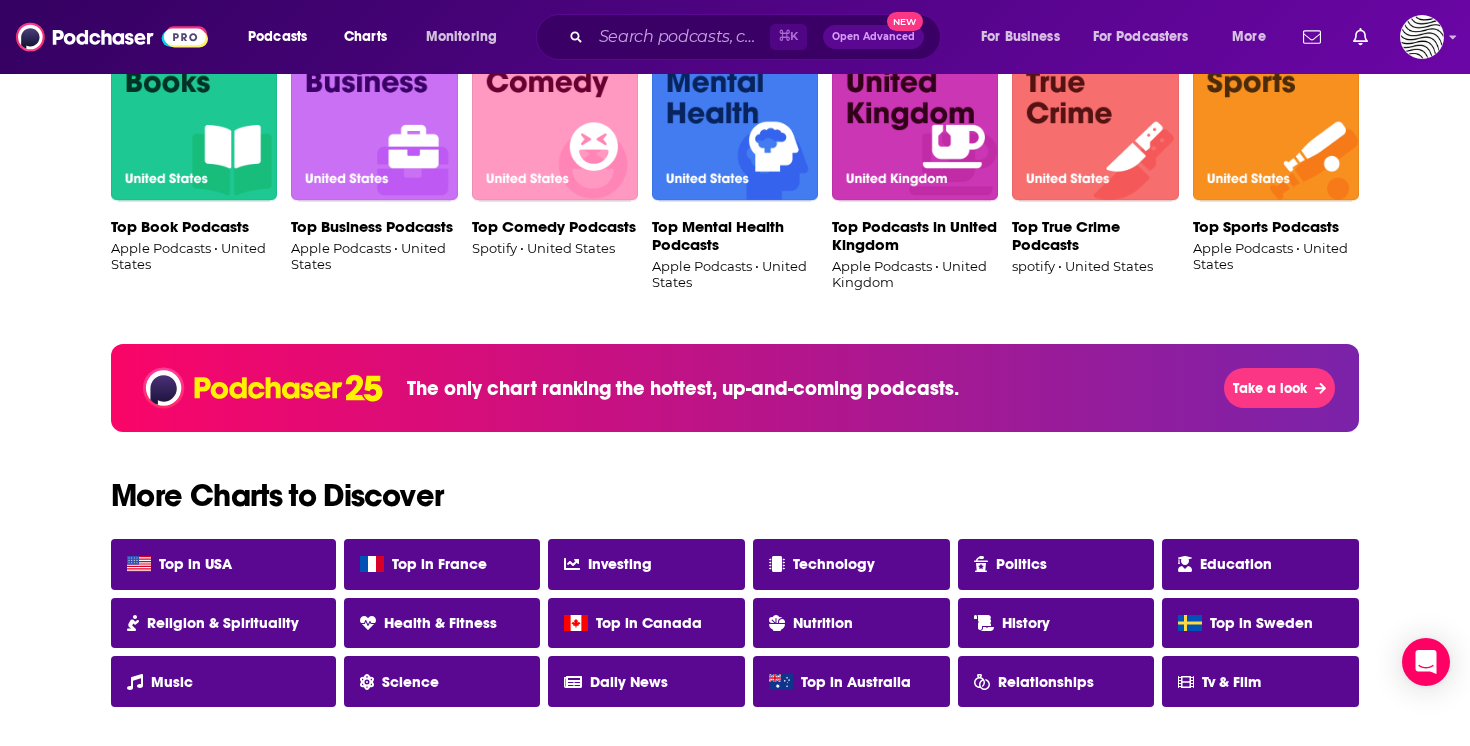 scroll, scrollTop: 1102, scrollLeft: 0, axis: vertical 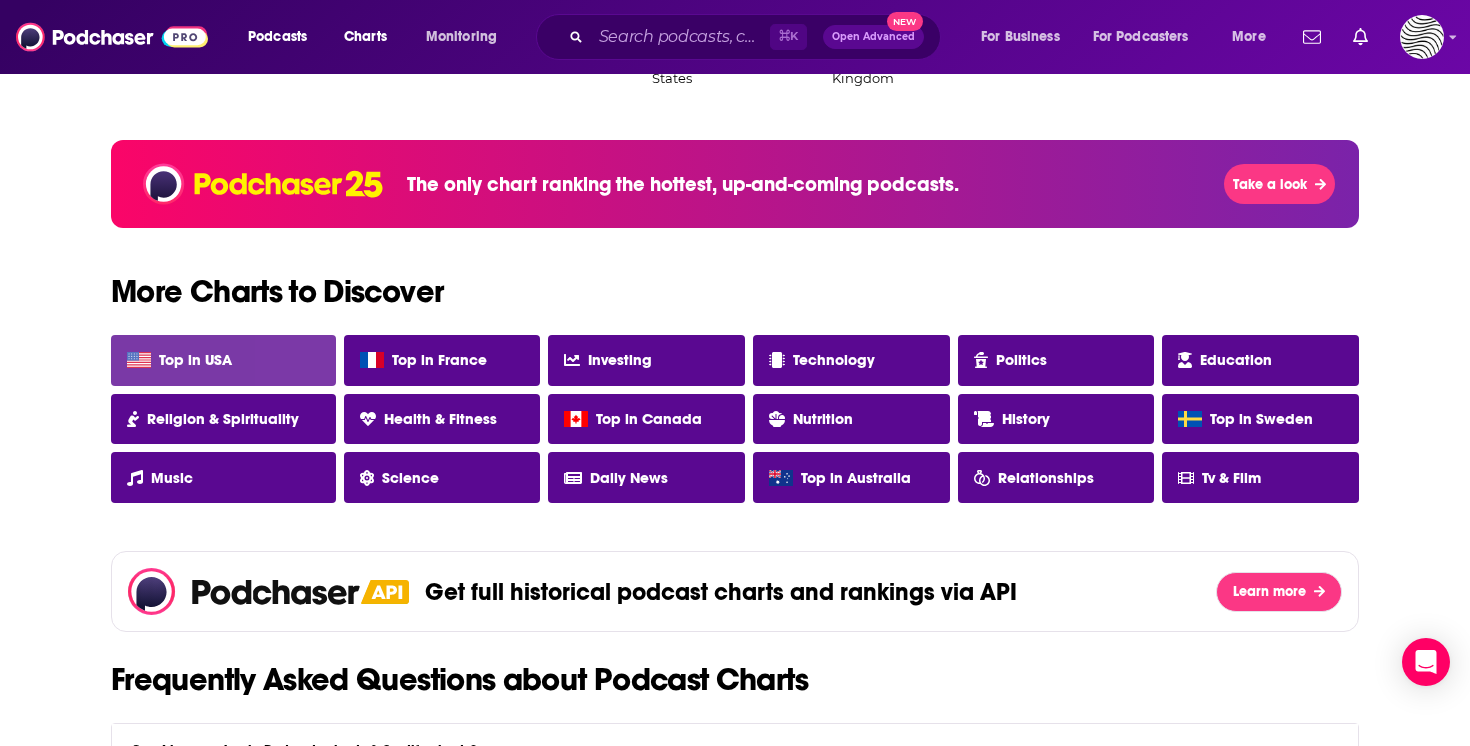 click on "Top in USA" at bounding box center (223, 360) 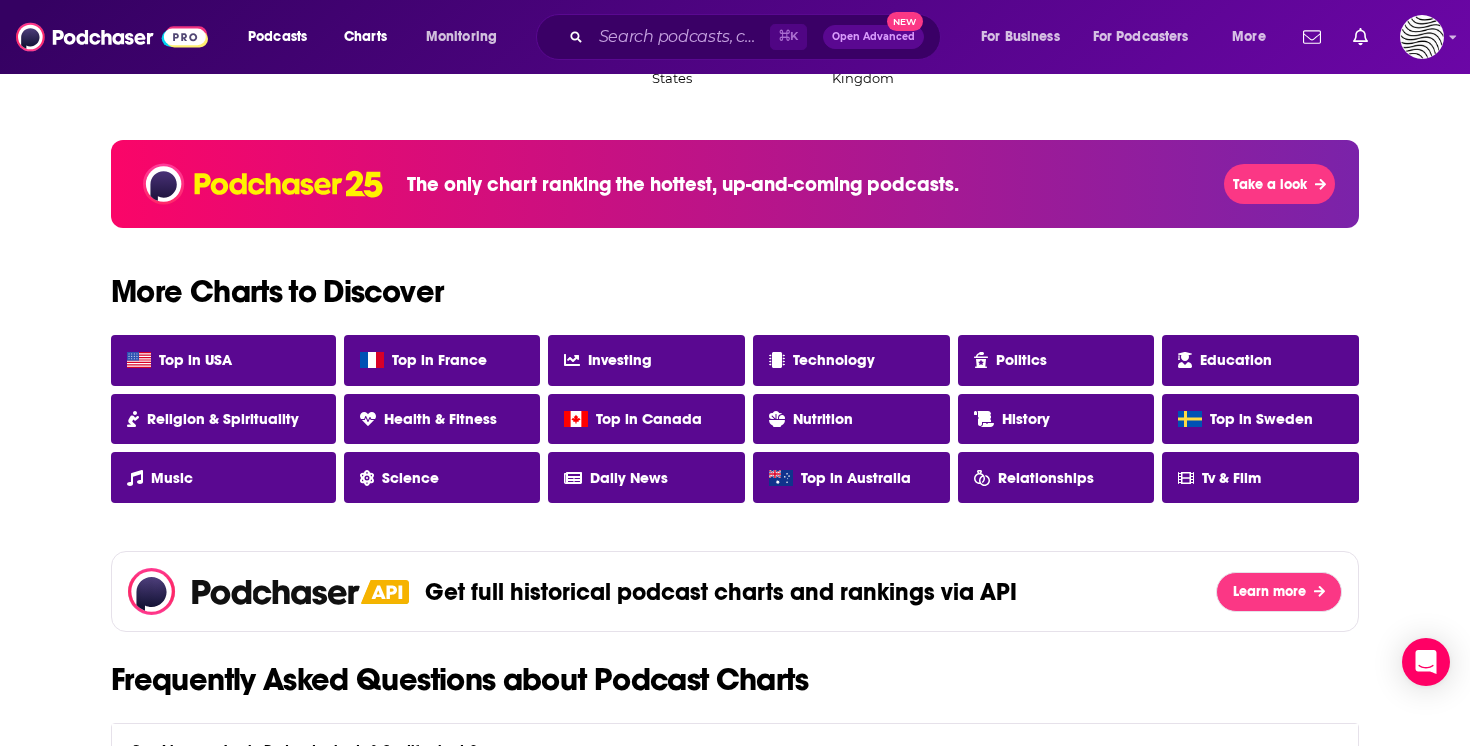 scroll, scrollTop: 0, scrollLeft: 0, axis: both 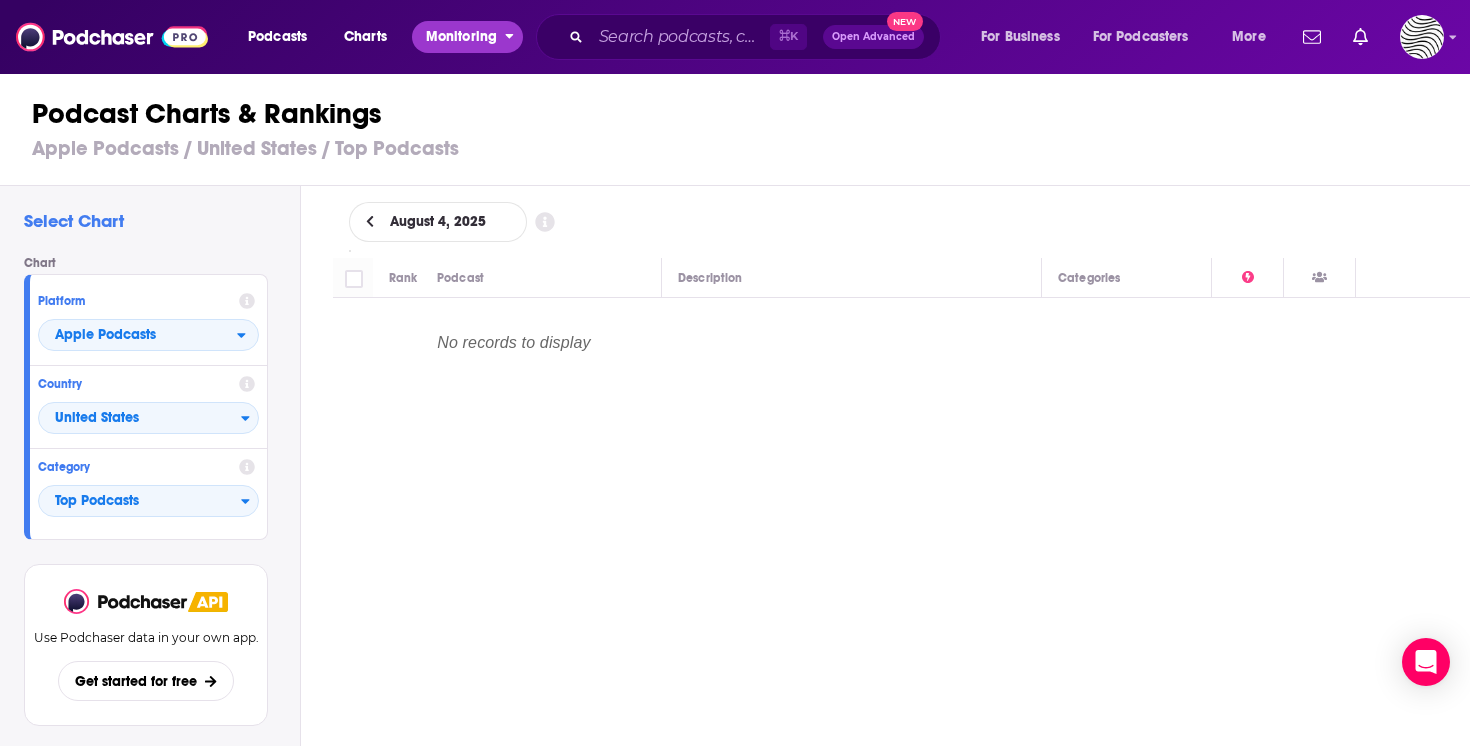 click on "Monitoring" at bounding box center (461, 37) 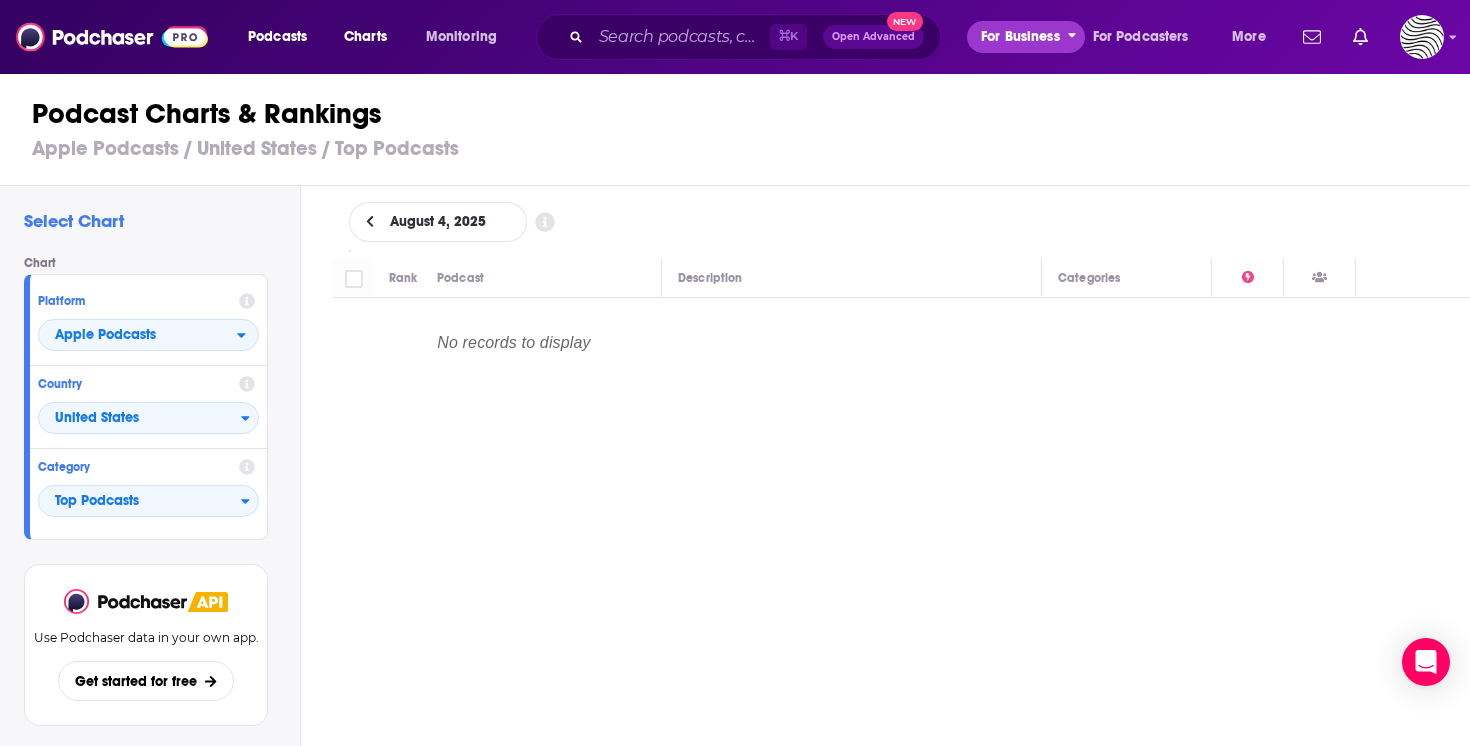 click on "For Business" at bounding box center (1020, 37) 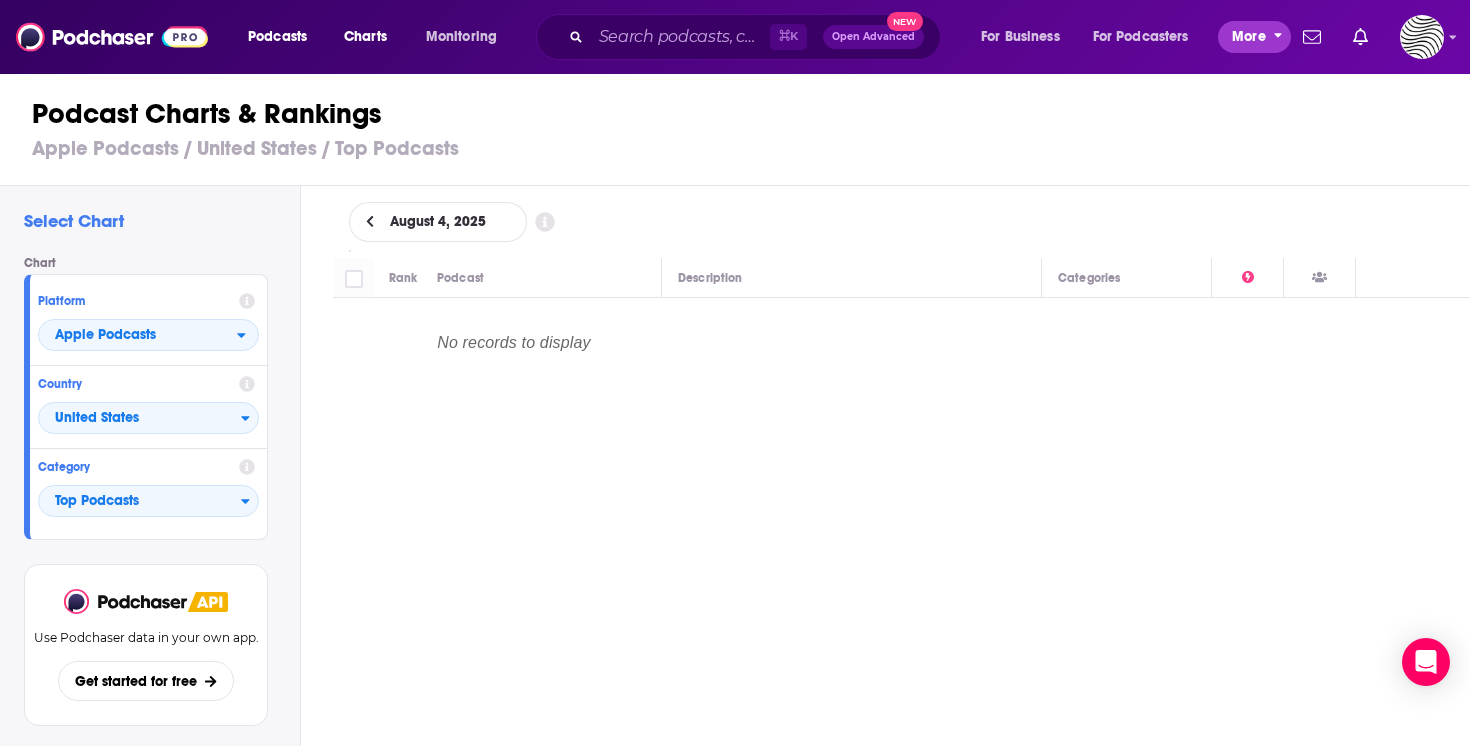 click on "More" at bounding box center [1249, 37] 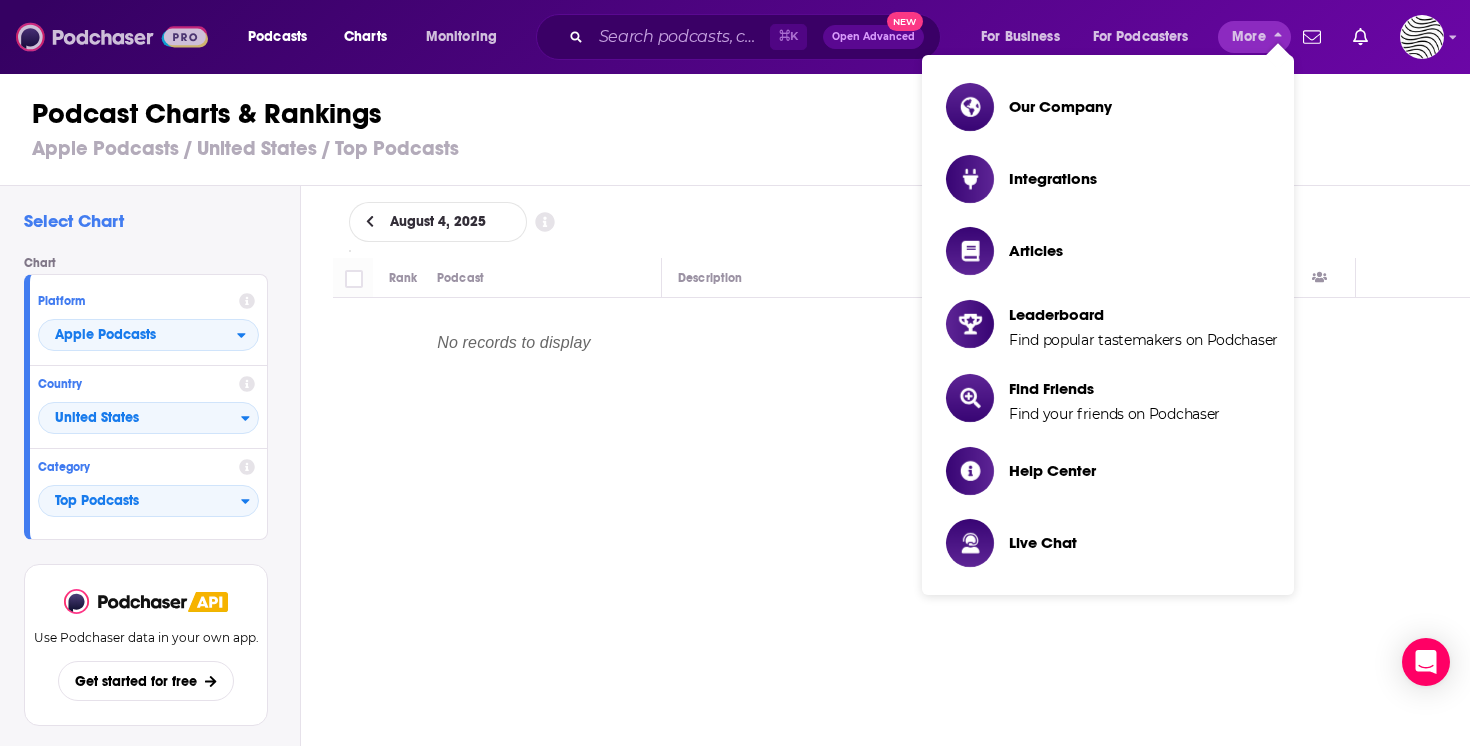 click at bounding box center (112, 37) 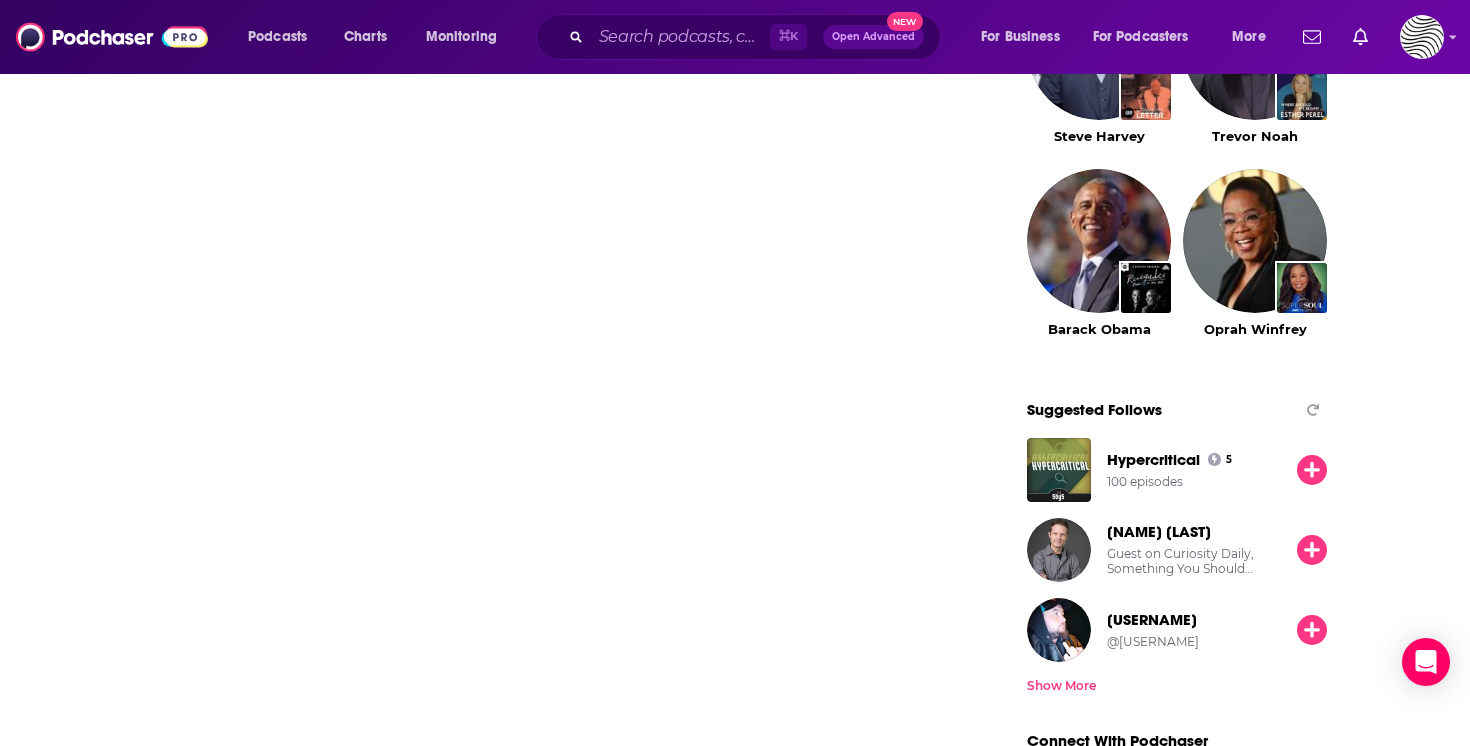 scroll, scrollTop: 1994, scrollLeft: 0, axis: vertical 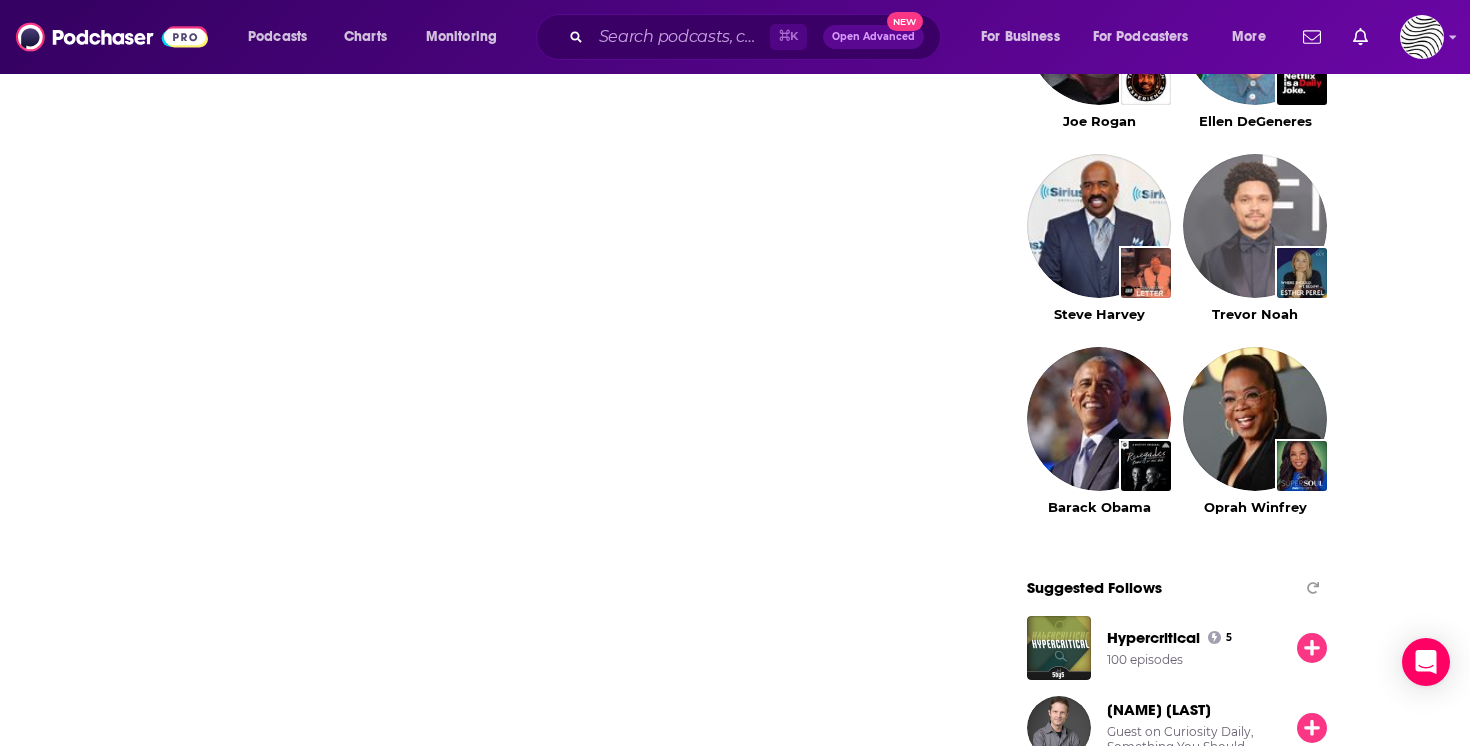 click at bounding box center (1255, 226) 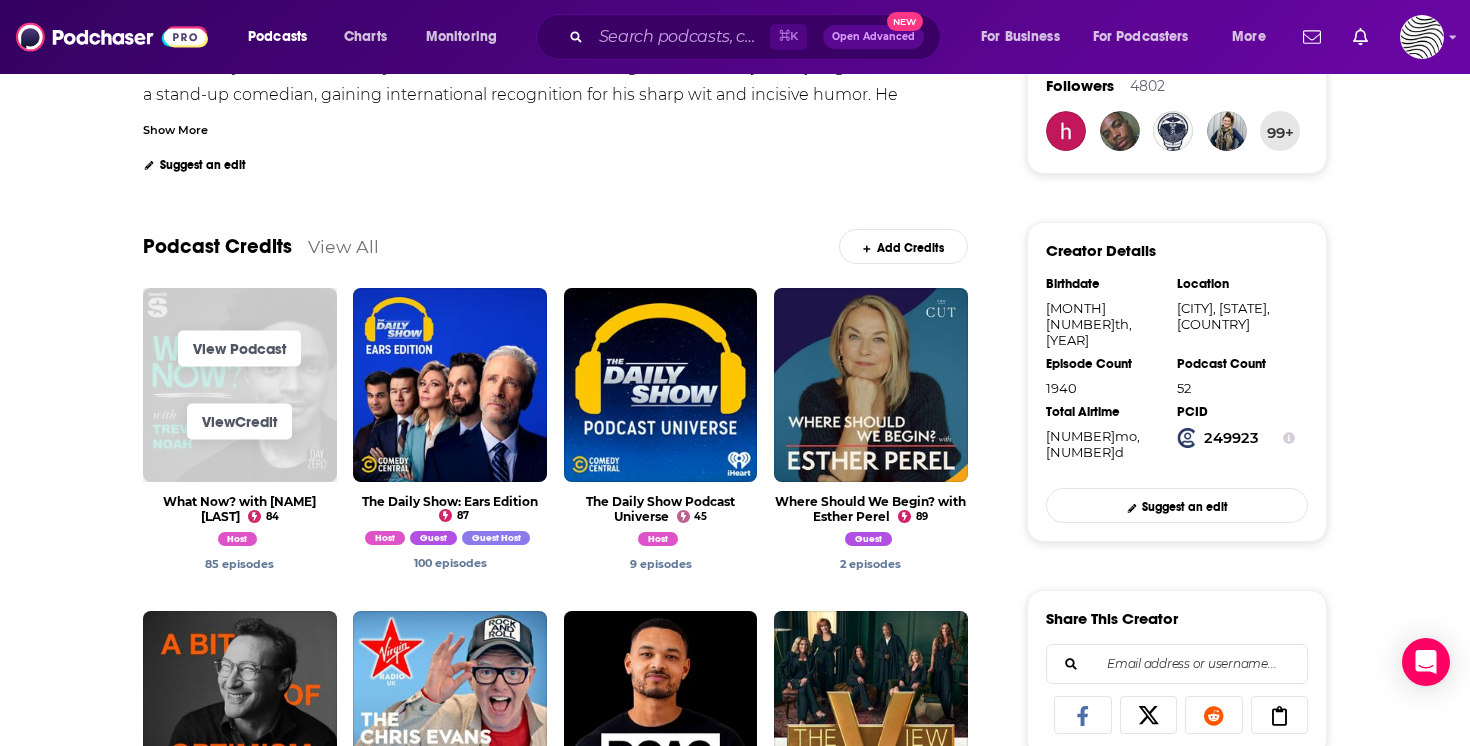 scroll, scrollTop: 513, scrollLeft: 0, axis: vertical 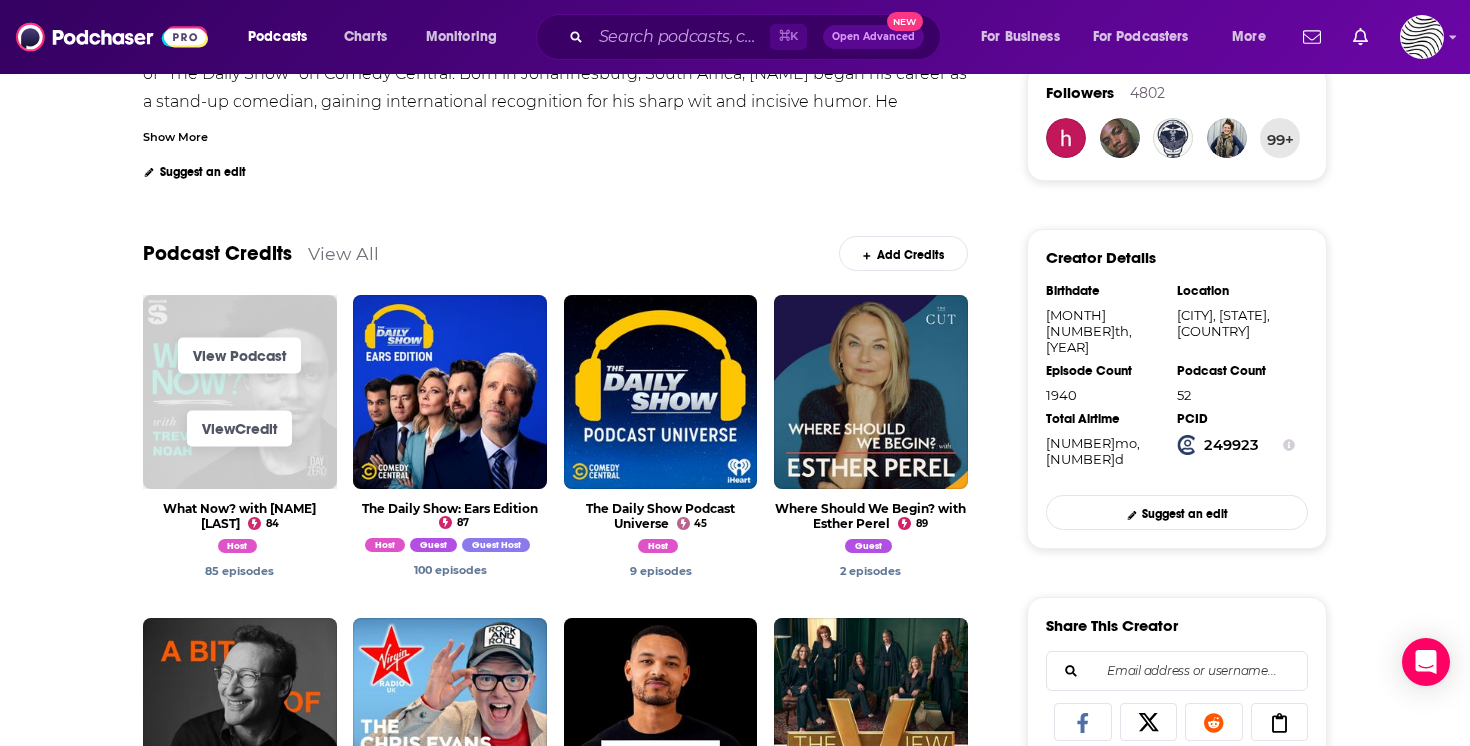 click on "View Credit" at bounding box center [240, 428] 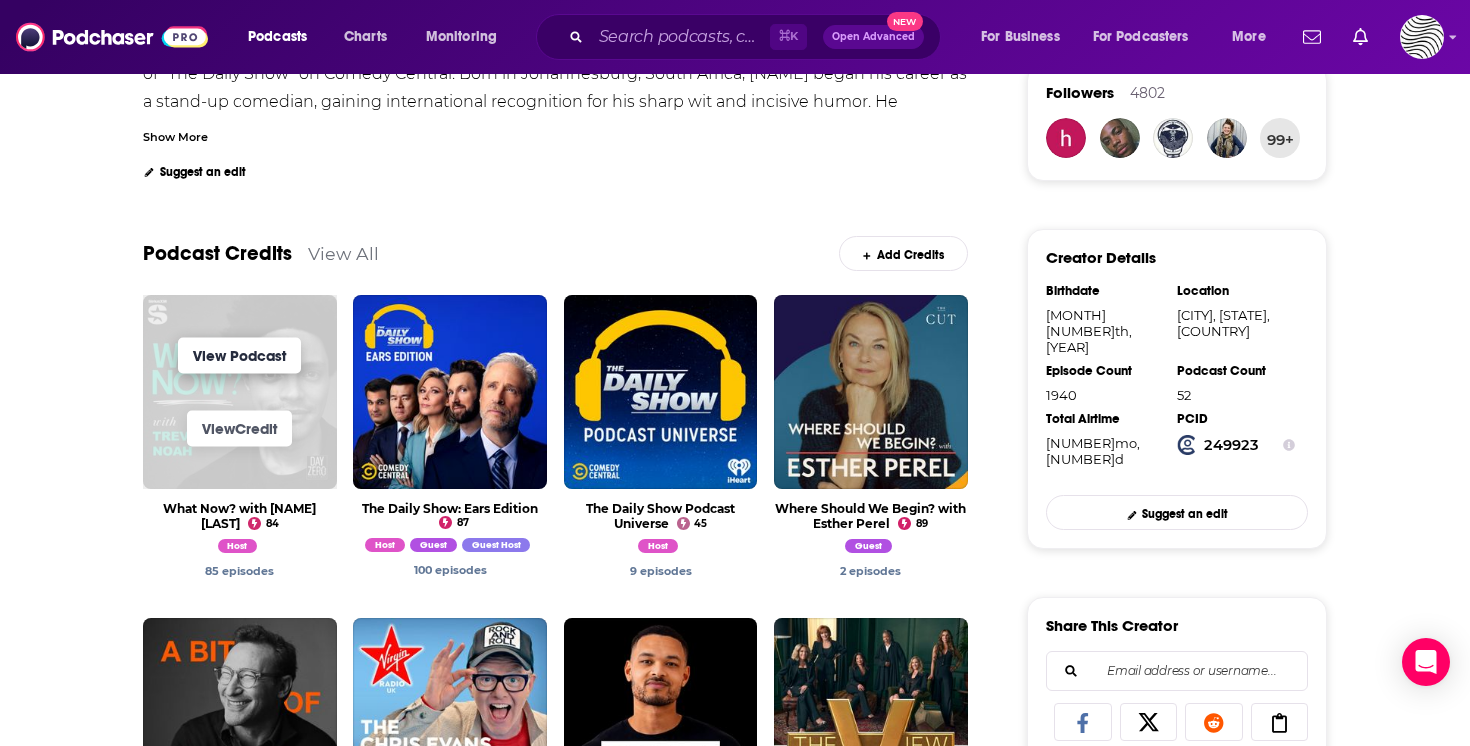 click on "View Podcast" at bounding box center (239, 356) 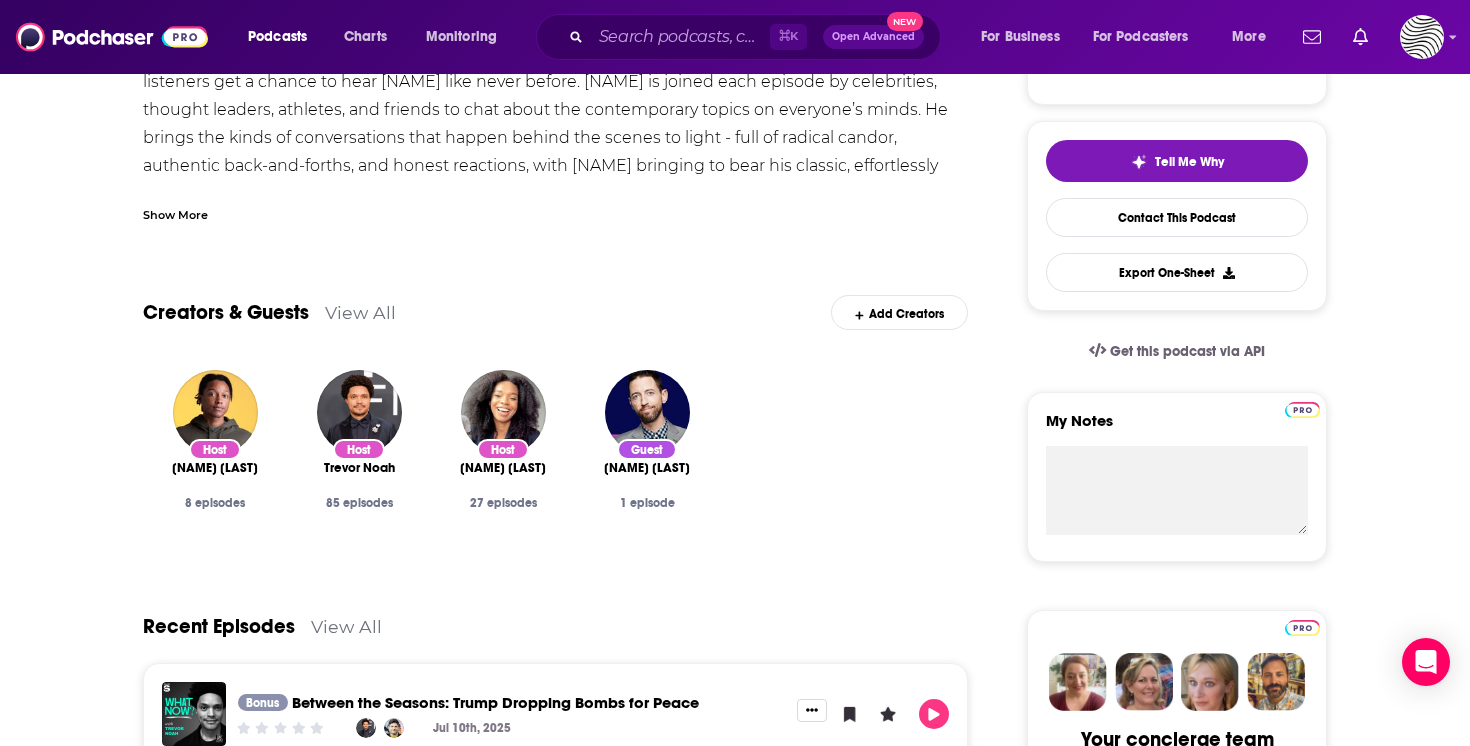 scroll, scrollTop: 422, scrollLeft: 0, axis: vertical 